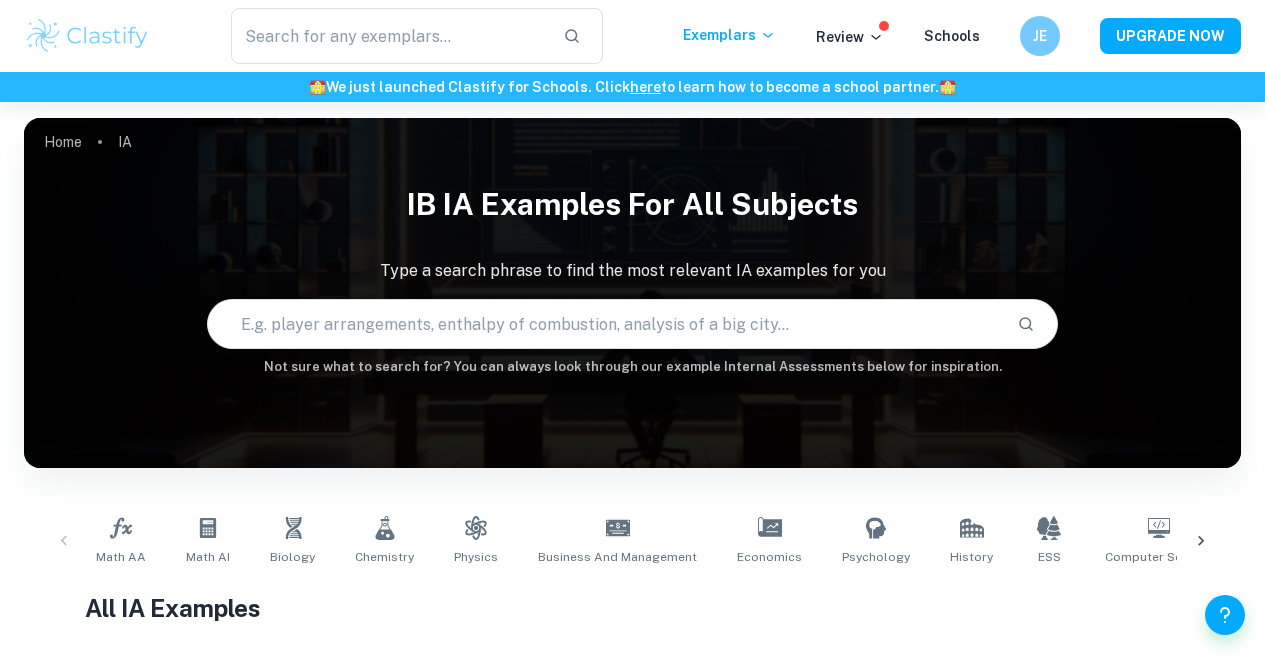 scroll, scrollTop: 727, scrollLeft: 0, axis: vertical 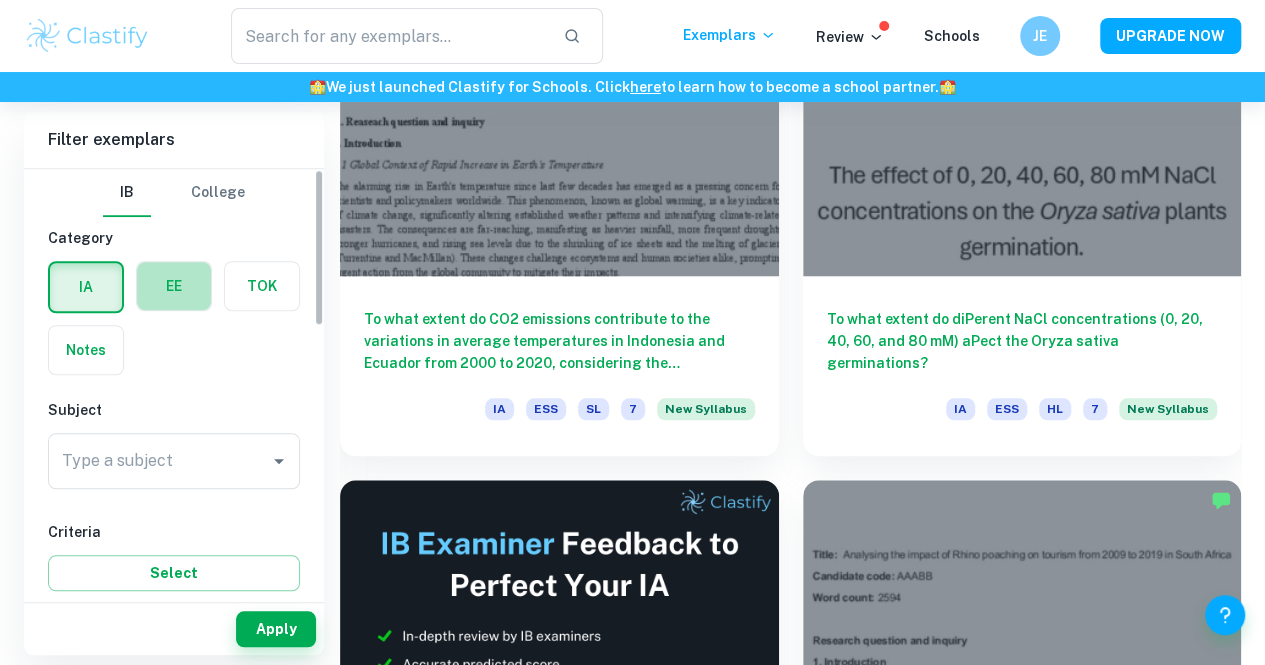 click at bounding box center (174, 286) 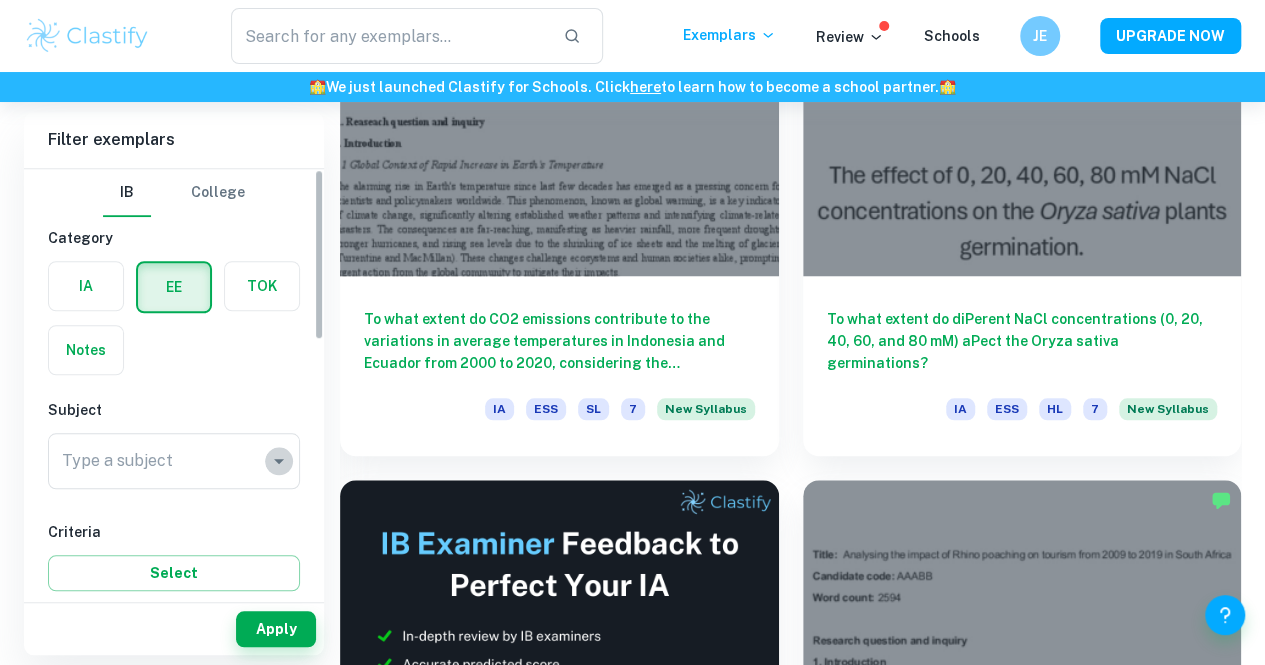 click 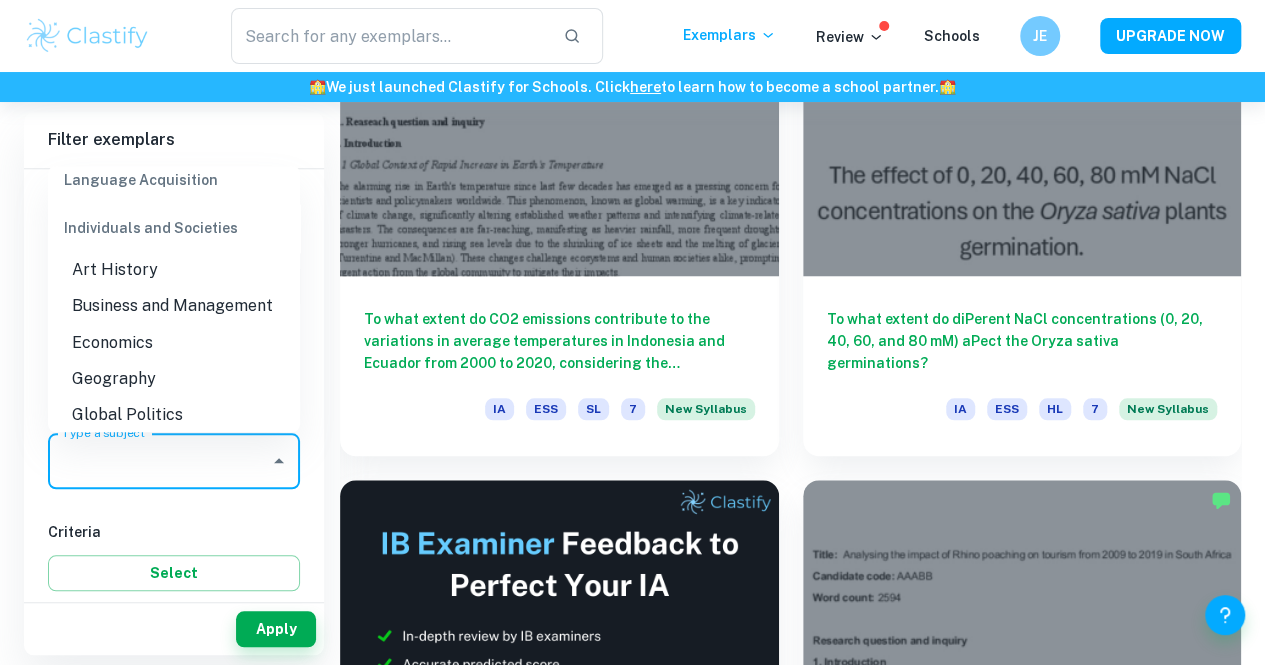 scroll, scrollTop: 1750, scrollLeft: 0, axis: vertical 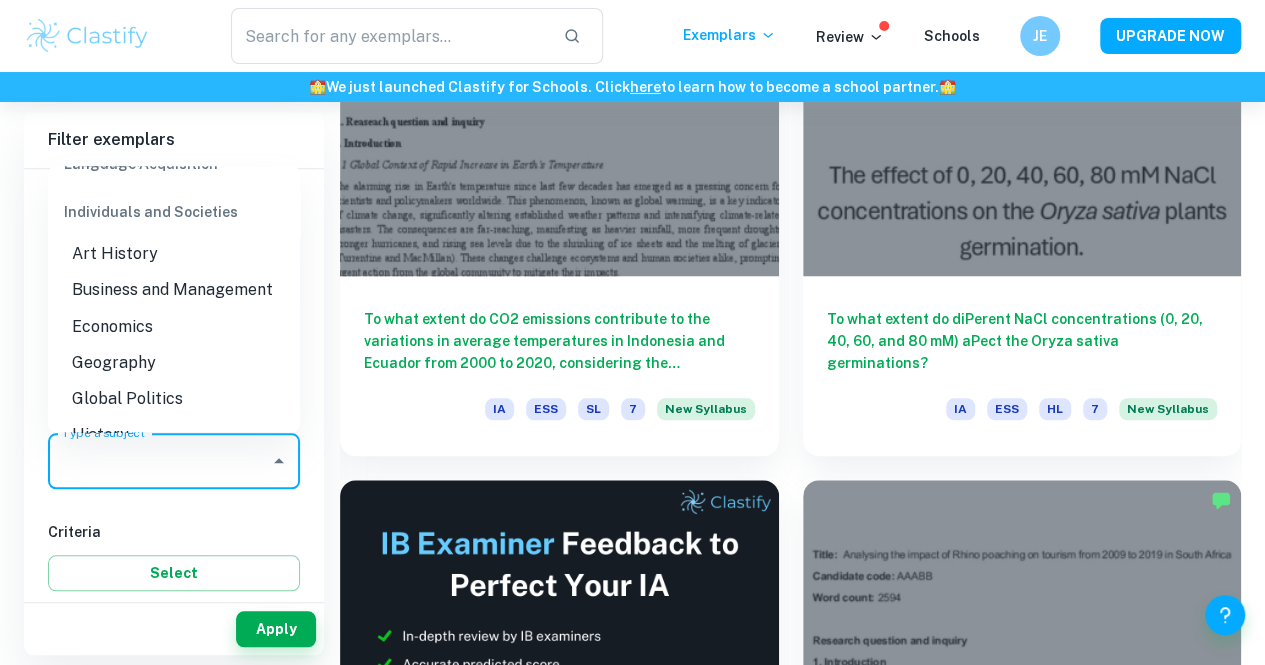 click on "Business and Management" at bounding box center (174, 290) 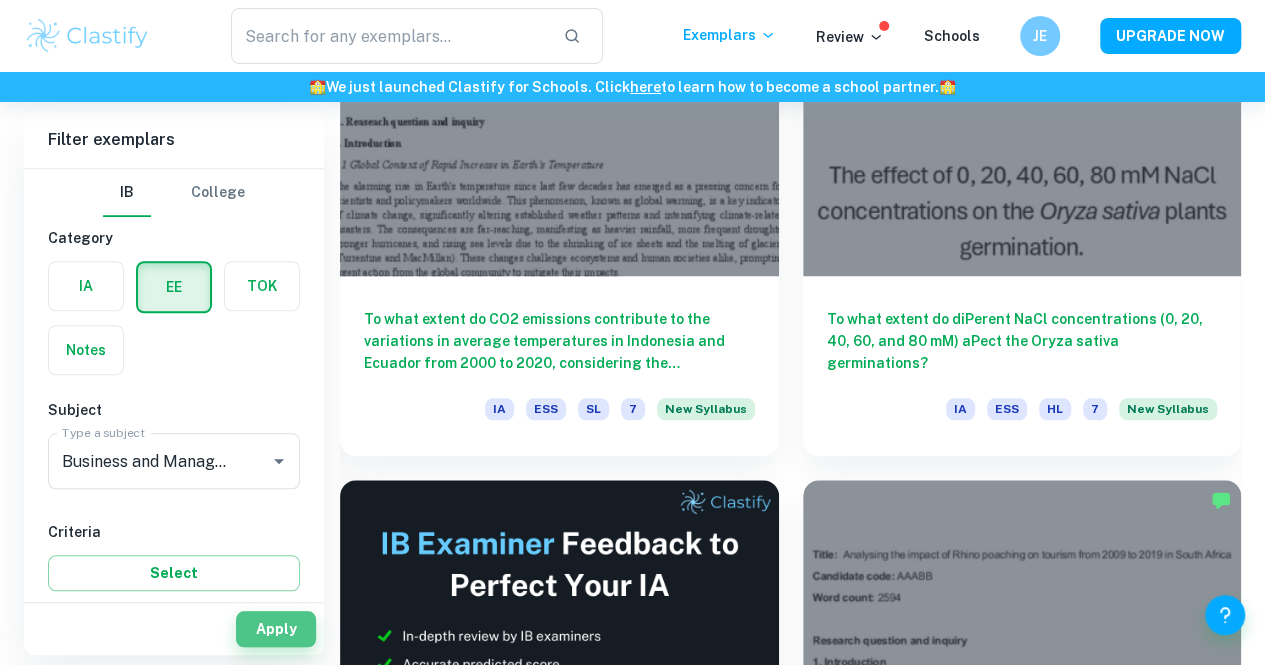 click on "Apply" at bounding box center [276, 629] 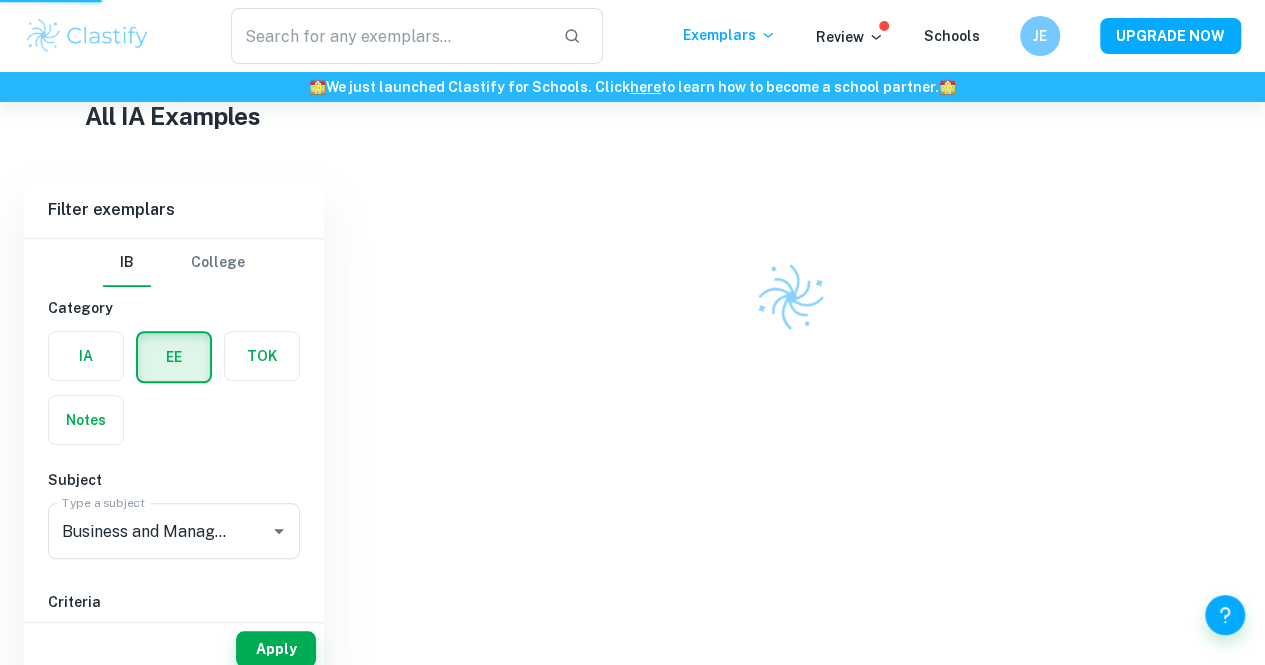 scroll, scrollTop: 422, scrollLeft: 0, axis: vertical 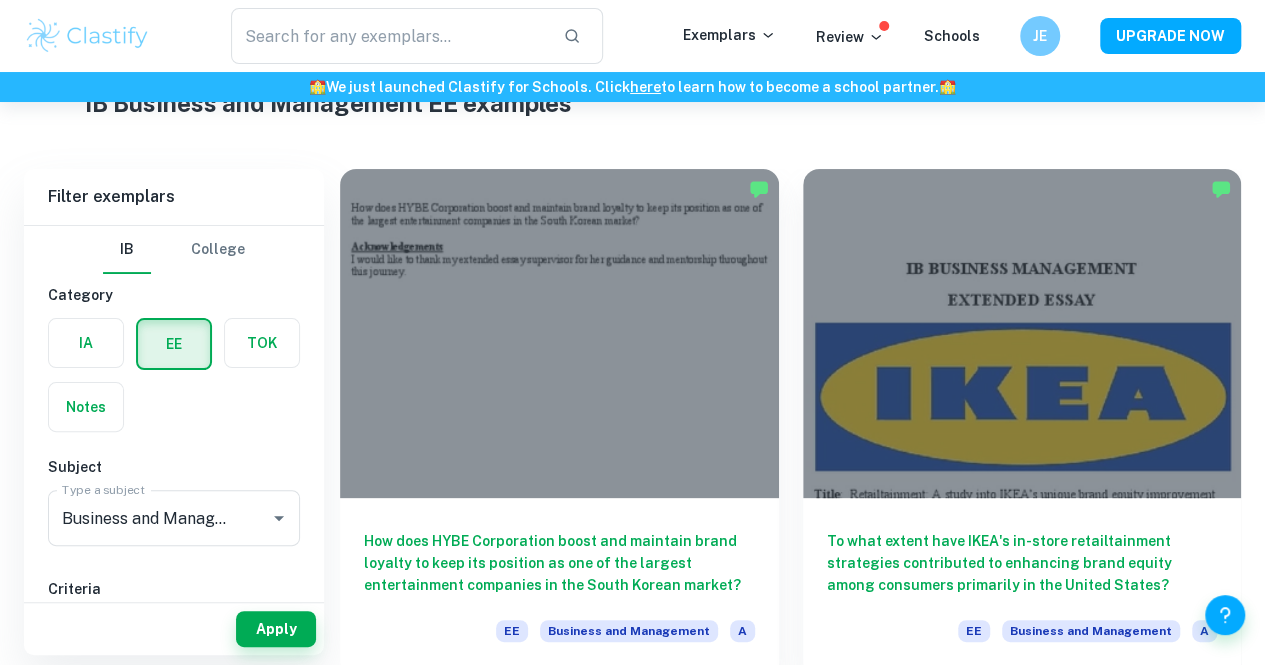 click at bounding box center (559, 333) 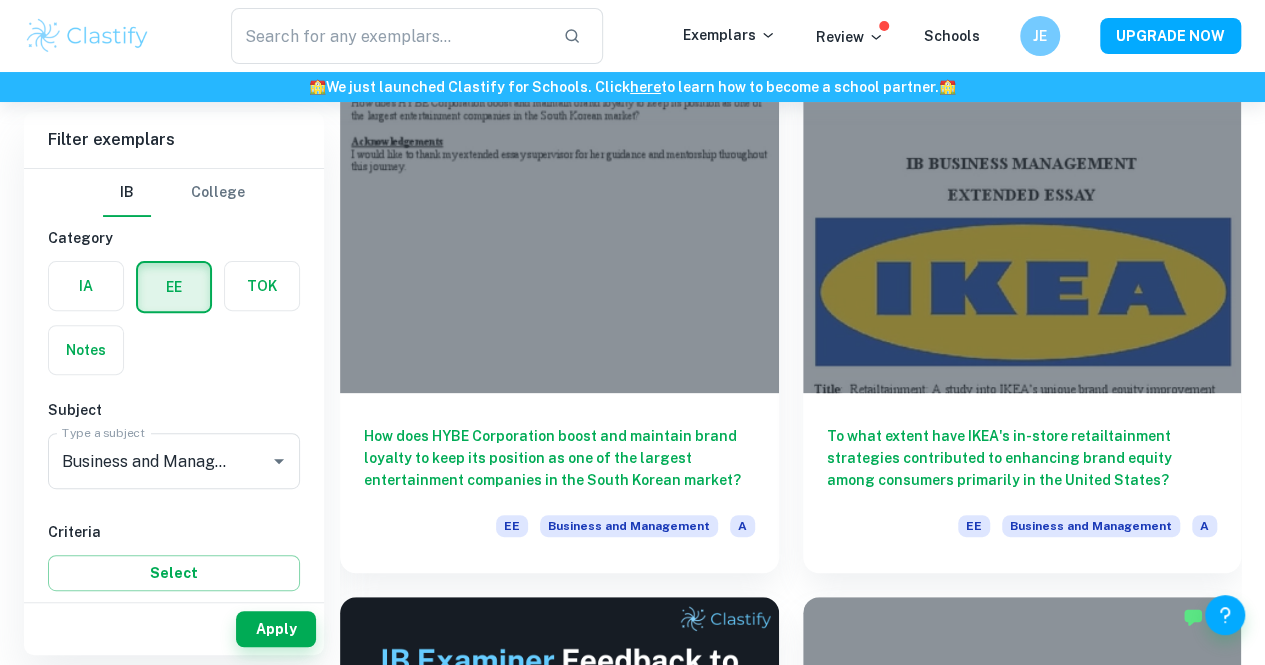 scroll, scrollTop: 192, scrollLeft: 0, axis: vertical 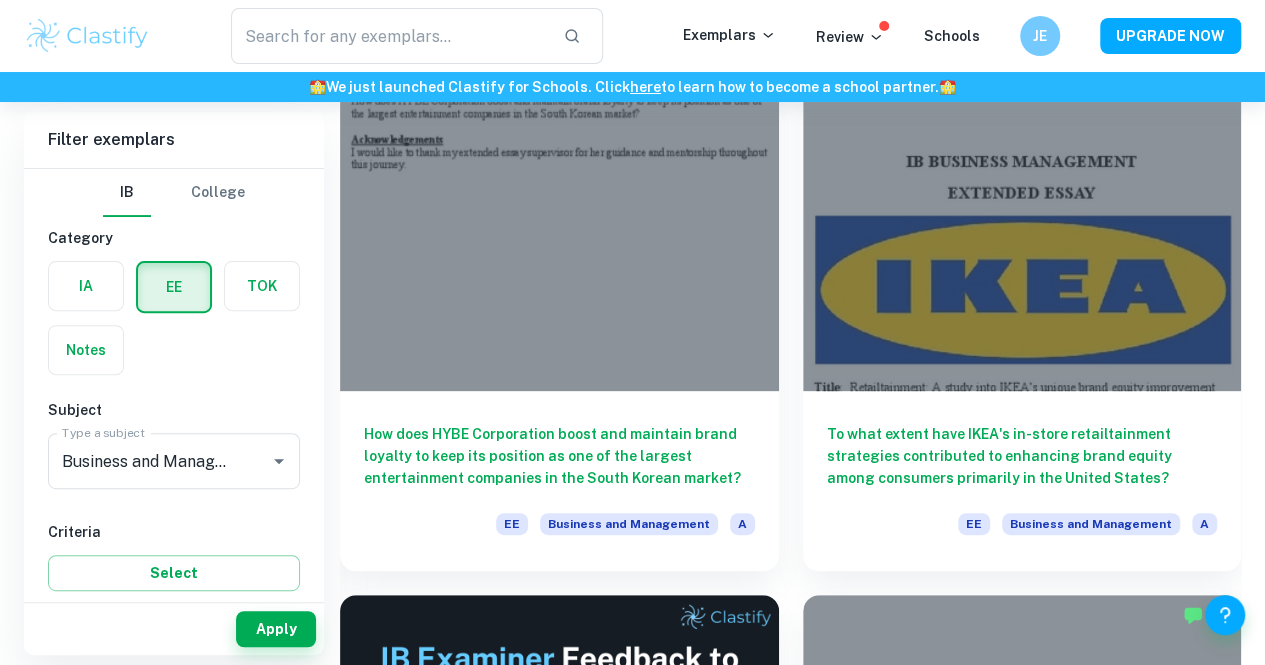 click at bounding box center (1022, 226) 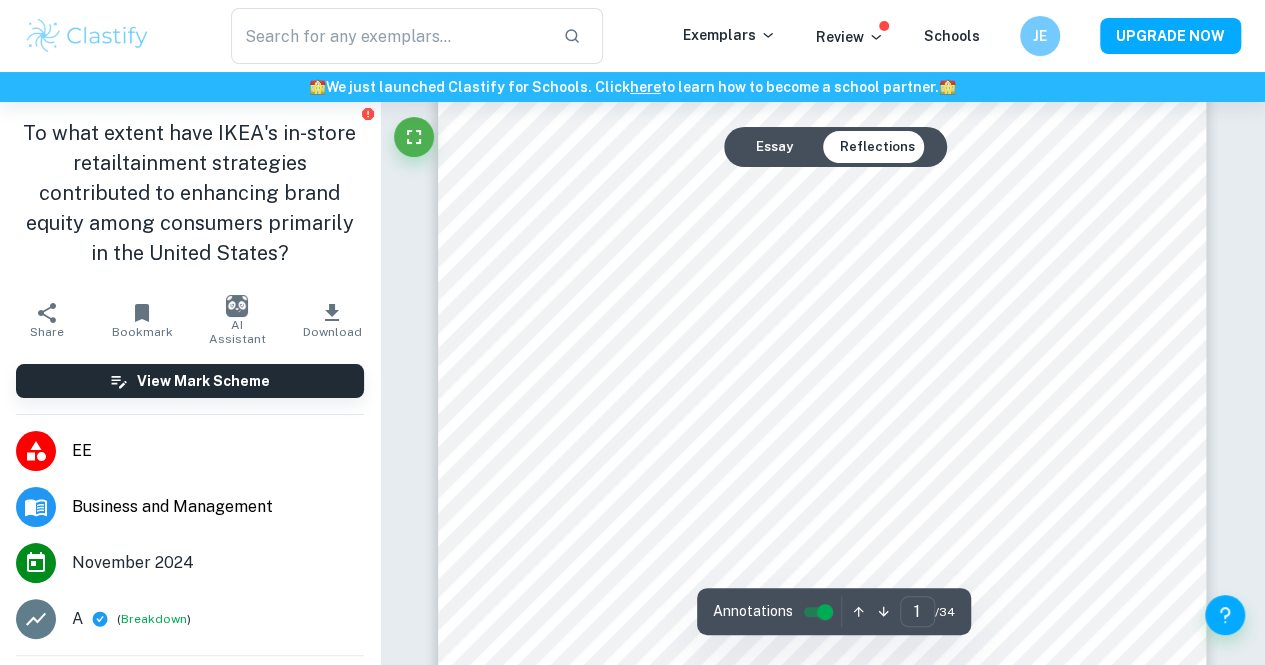 scroll, scrollTop: 110, scrollLeft: 0, axis: vertical 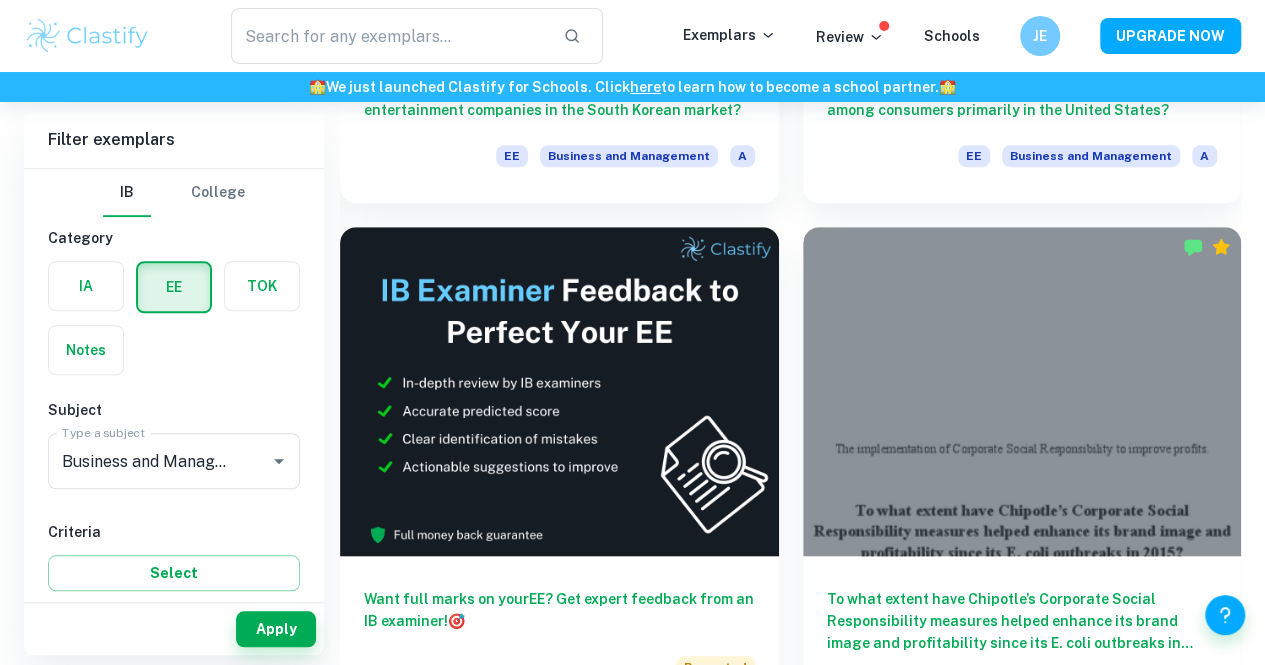 click at bounding box center [559, 924] 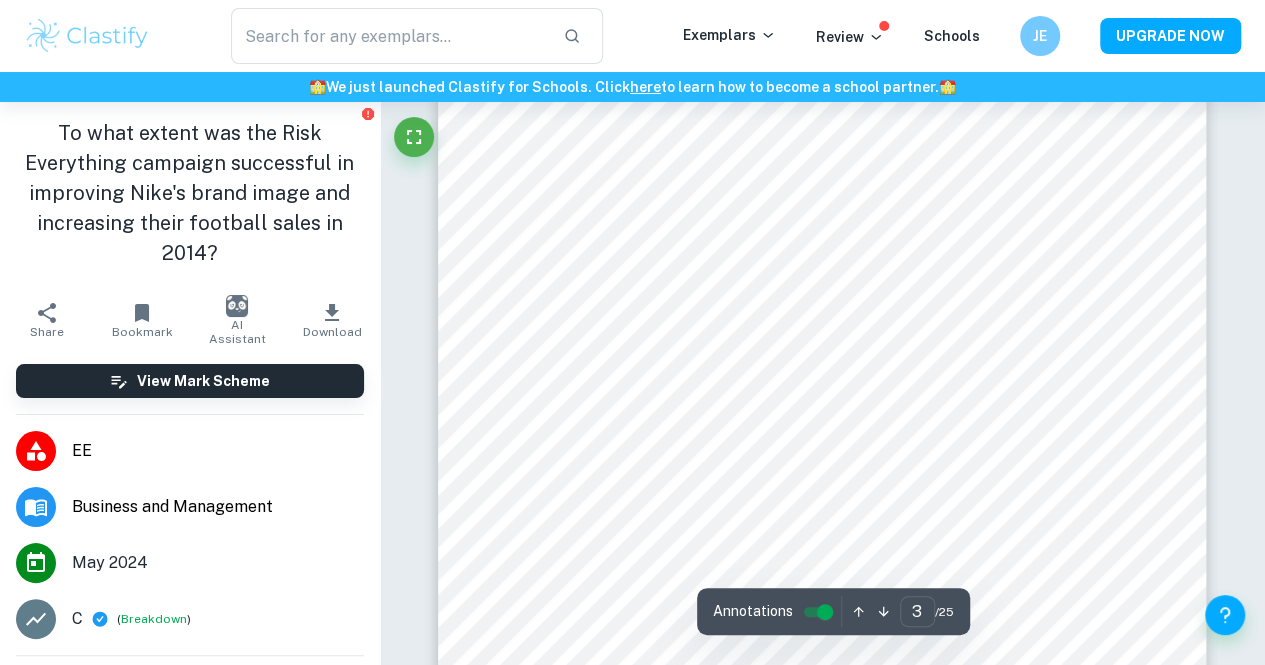 scroll, scrollTop: 2411, scrollLeft: 0, axis: vertical 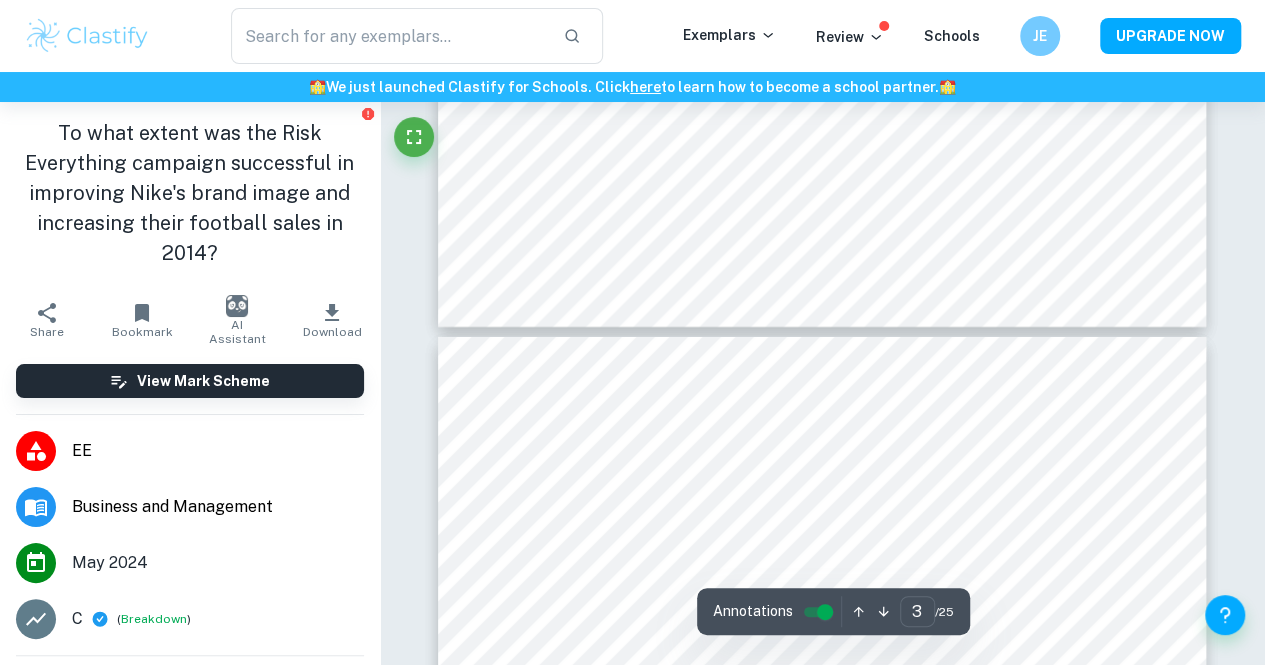 type on "4" 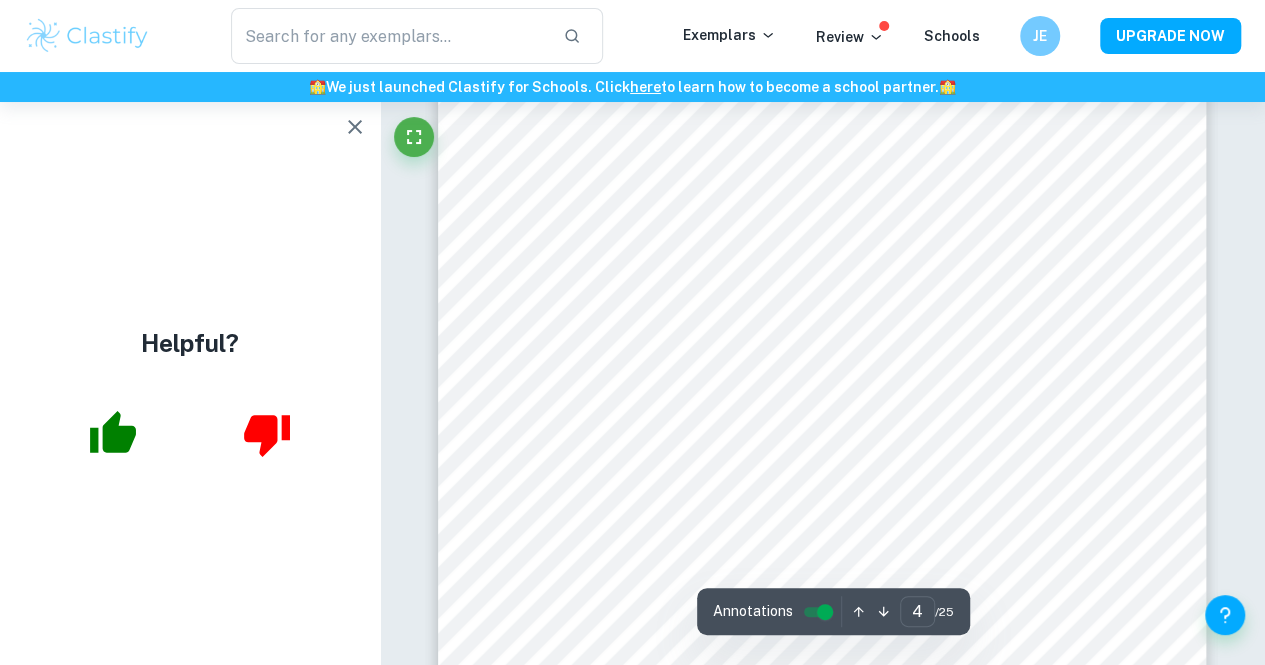 scroll, scrollTop: 3238, scrollLeft: 0, axis: vertical 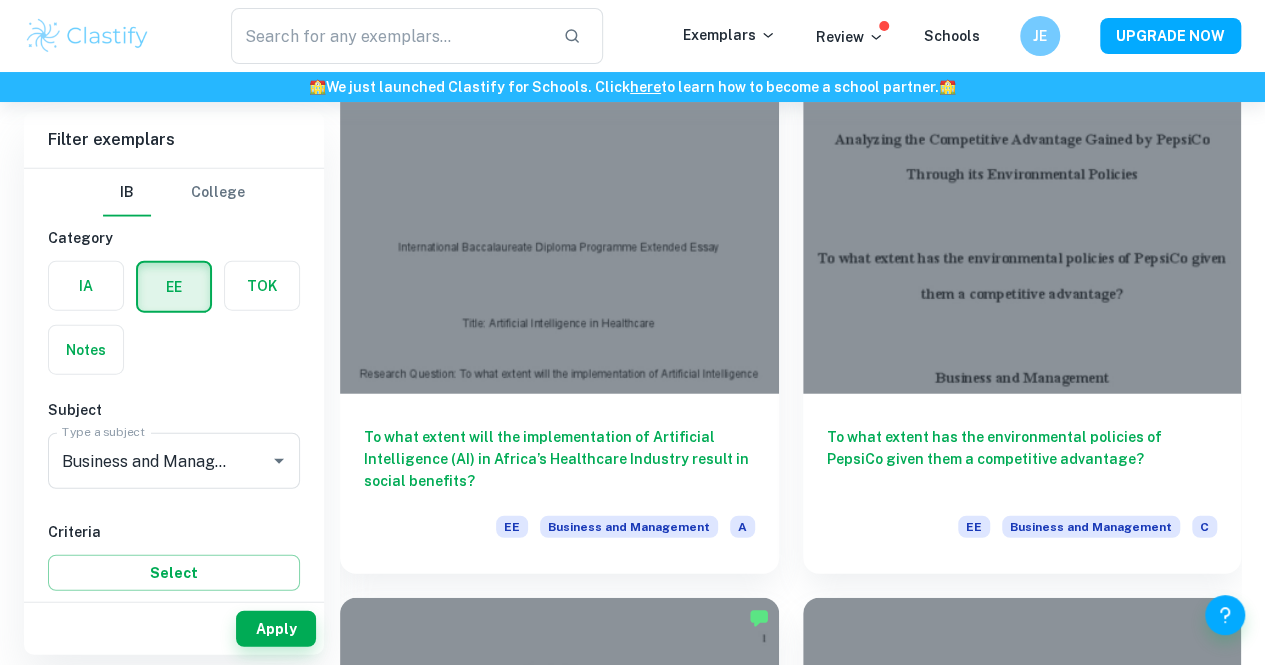click on "To what extent have Gucci’s promotional strategies captured Generation Z in the Chinese luxury goods market? EE Business and Management A" at bounding box center [559, 2616] 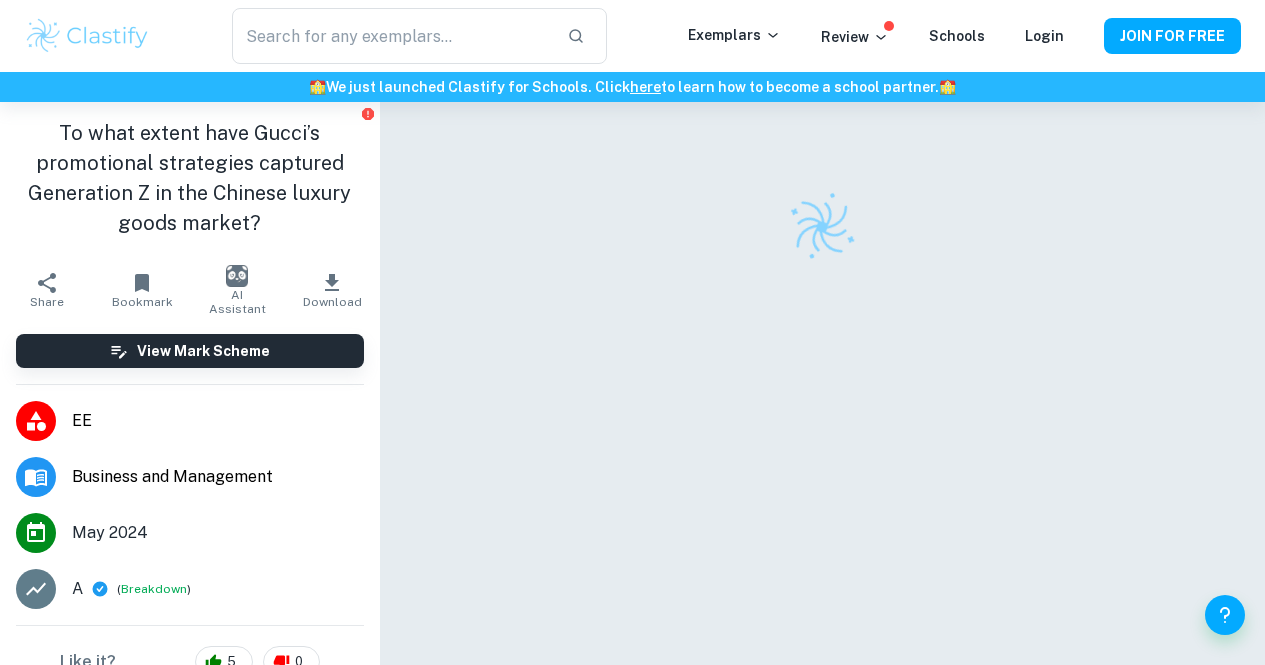 scroll, scrollTop: 0, scrollLeft: 0, axis: both 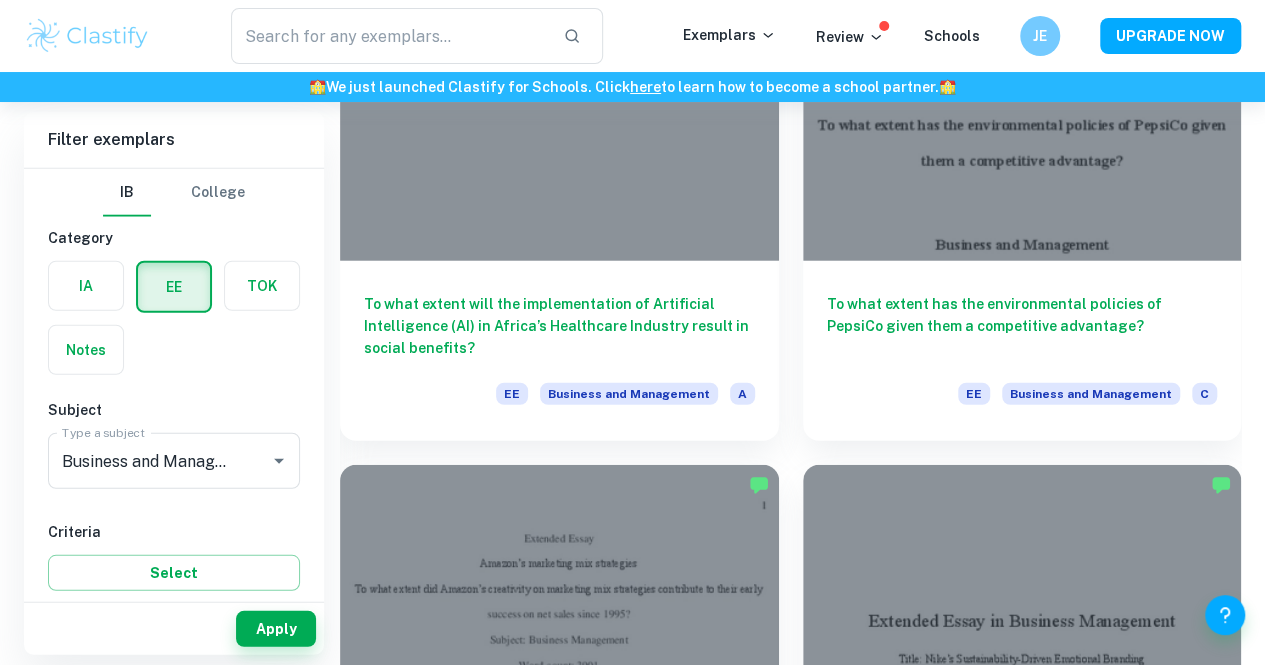 click on "To what extent would have the potential acquisition of Figma benefited Adobe in the design and collaboration software tool market and what led to the acquisition being terminated? EE Business and Management A" at bounding box center [1022, 1950] 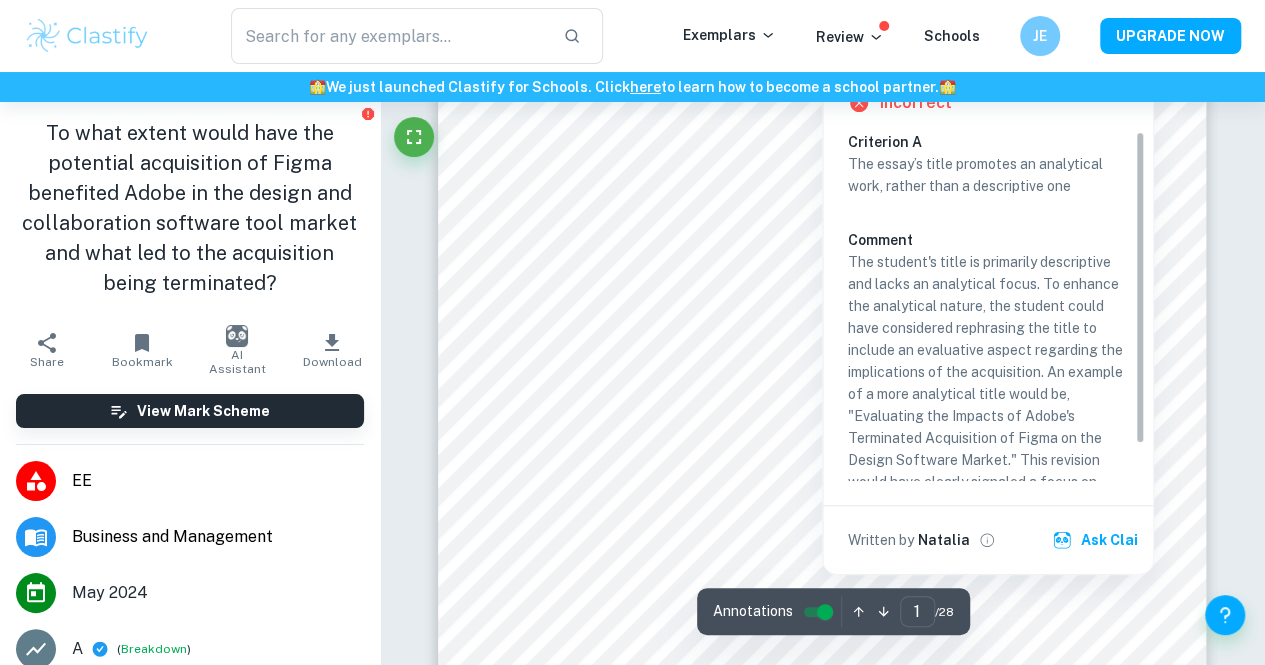 scroll, scrollTop: 332, scrollLeft: 0, axis: vertical 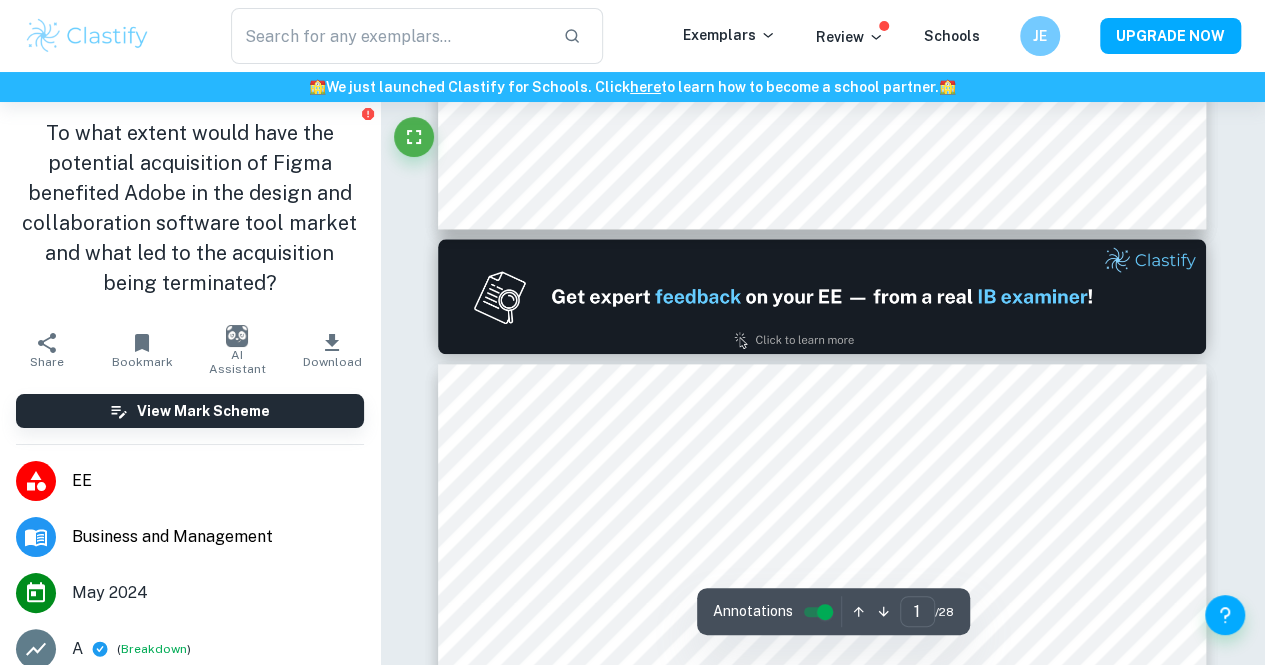 type on "2" 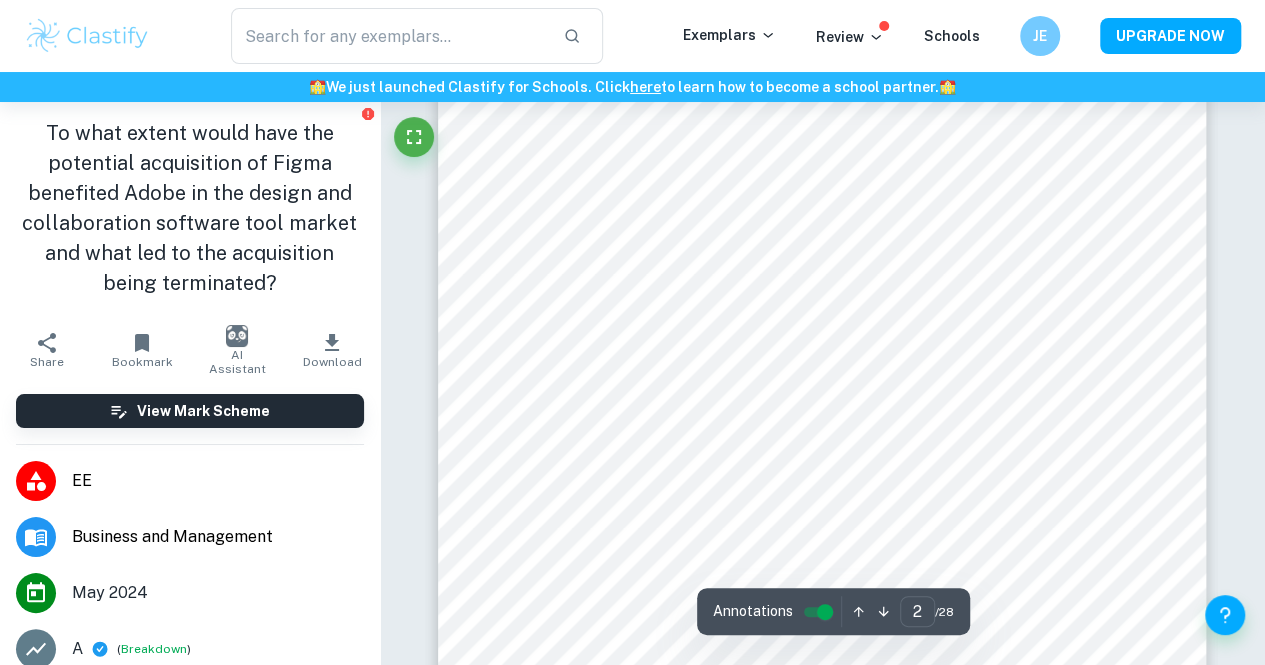 scroll, scrollTop: 1219, scrollLeft: 0, axis: vertical 